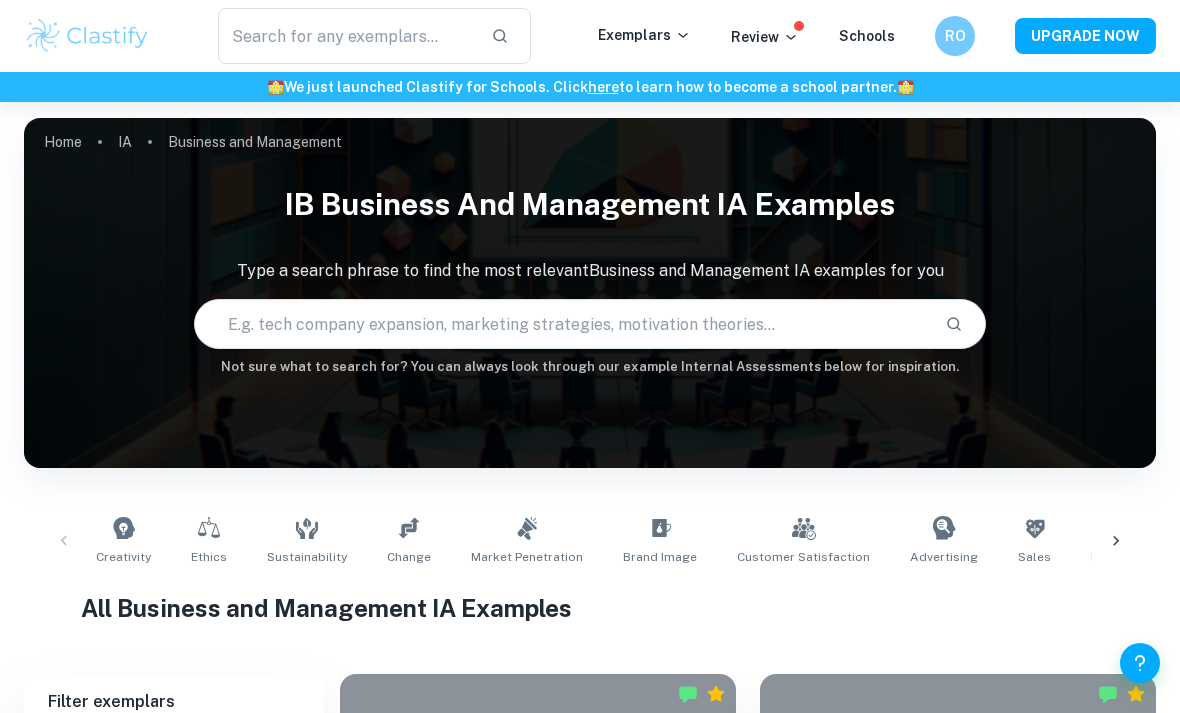 scroll, scrollTop: 581, scrollLeft: 0, axis: vertical 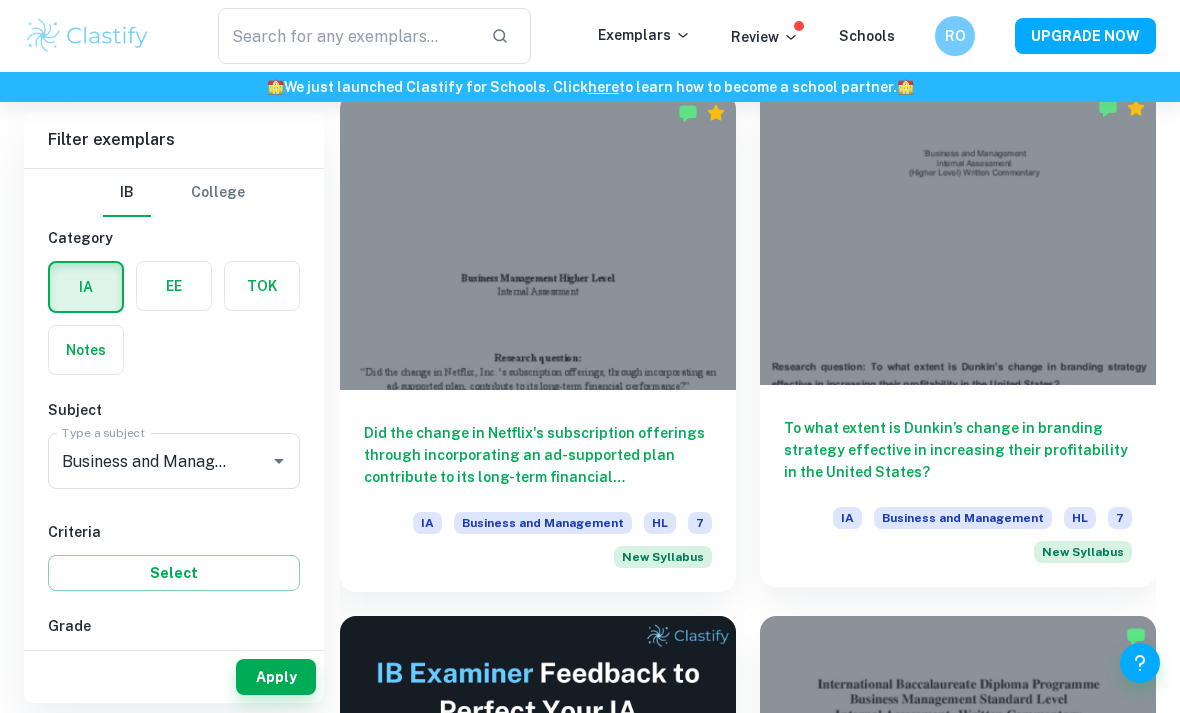 click at bounding box center (958, 236) 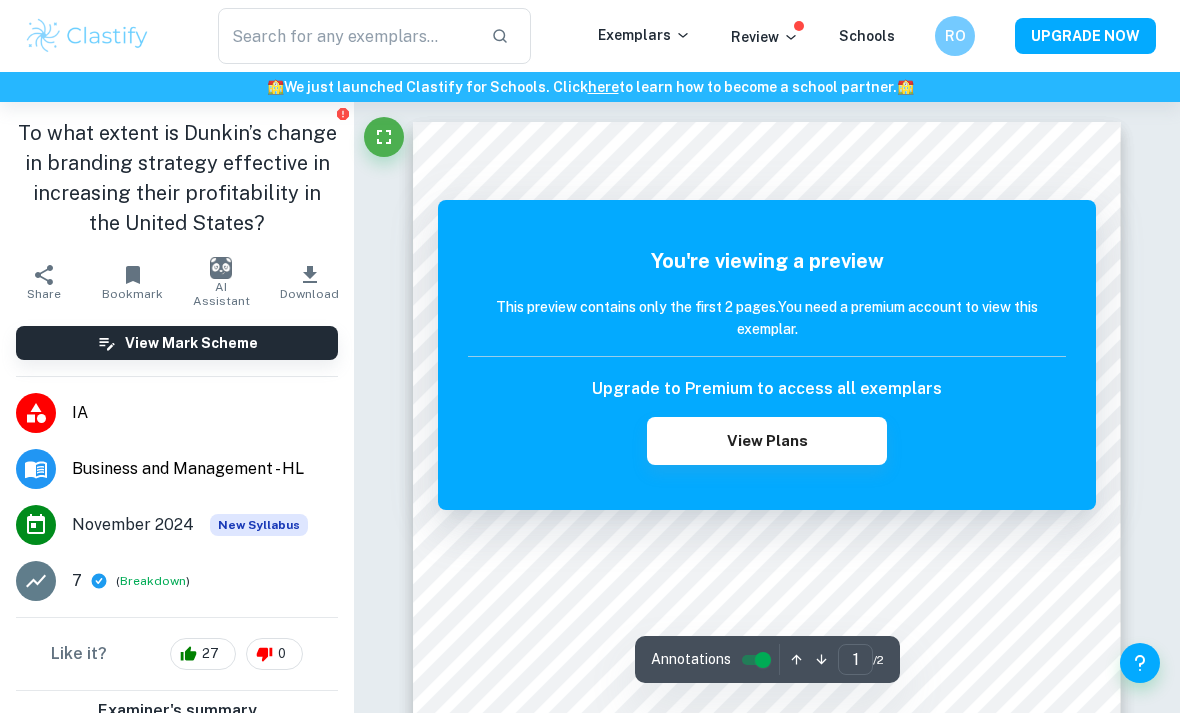 scroll, scrollTop: 64, scrollLeft: 0, axis: vertical 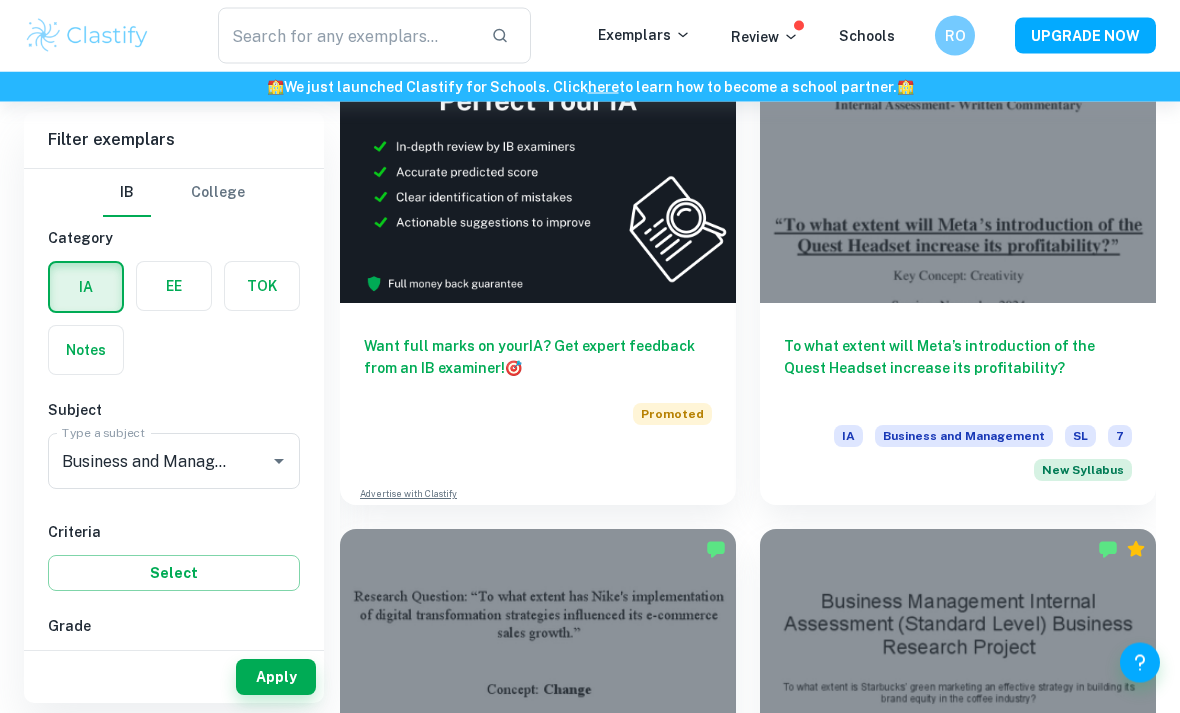 click on "7" at bounding box center (79, 668) 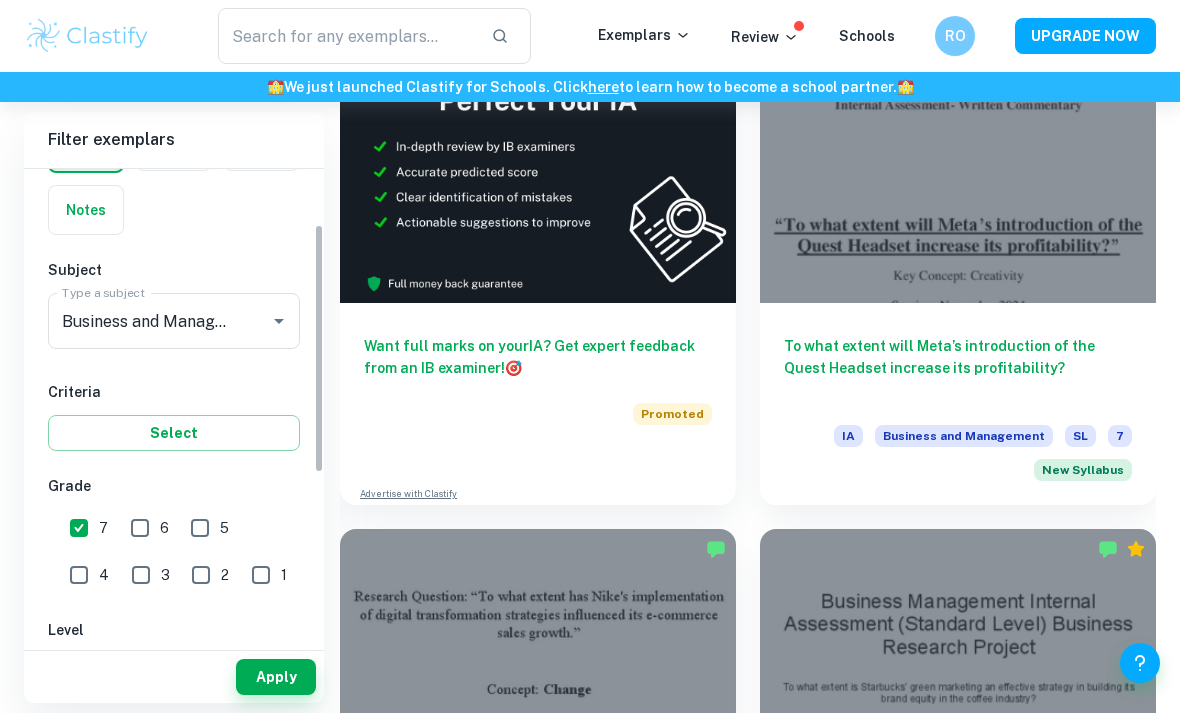 scroll, scrollTop: 139, scrollLeft: 0, axis: vertical 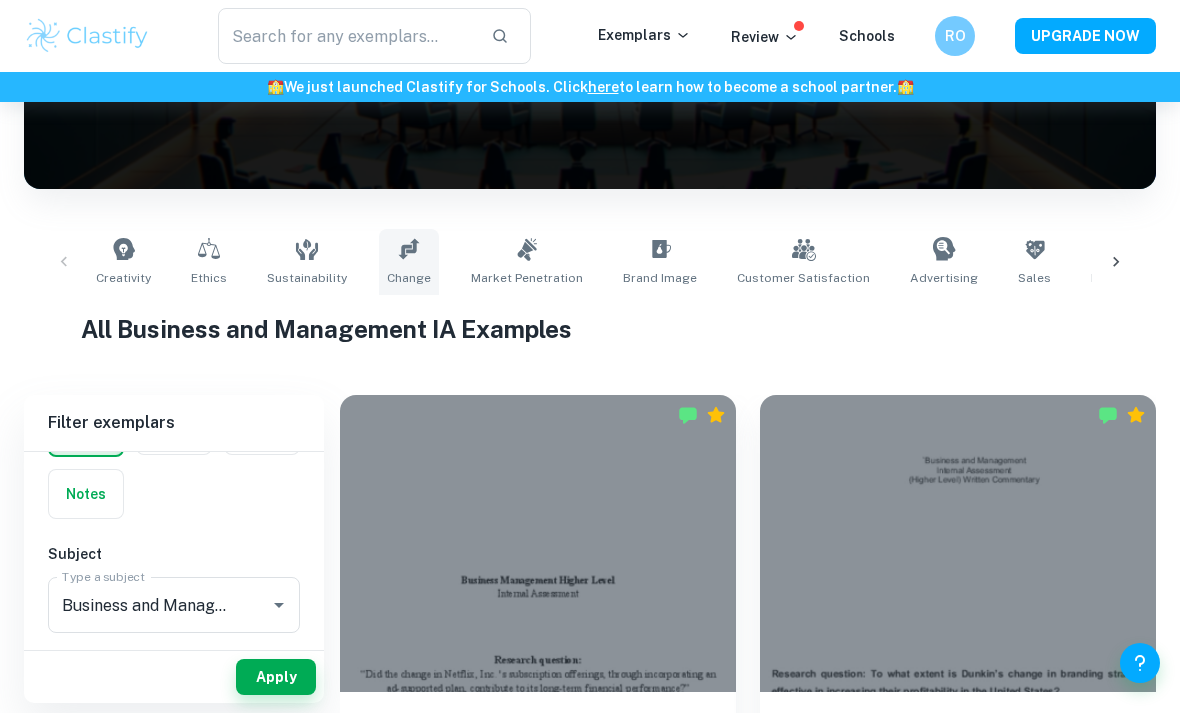 click 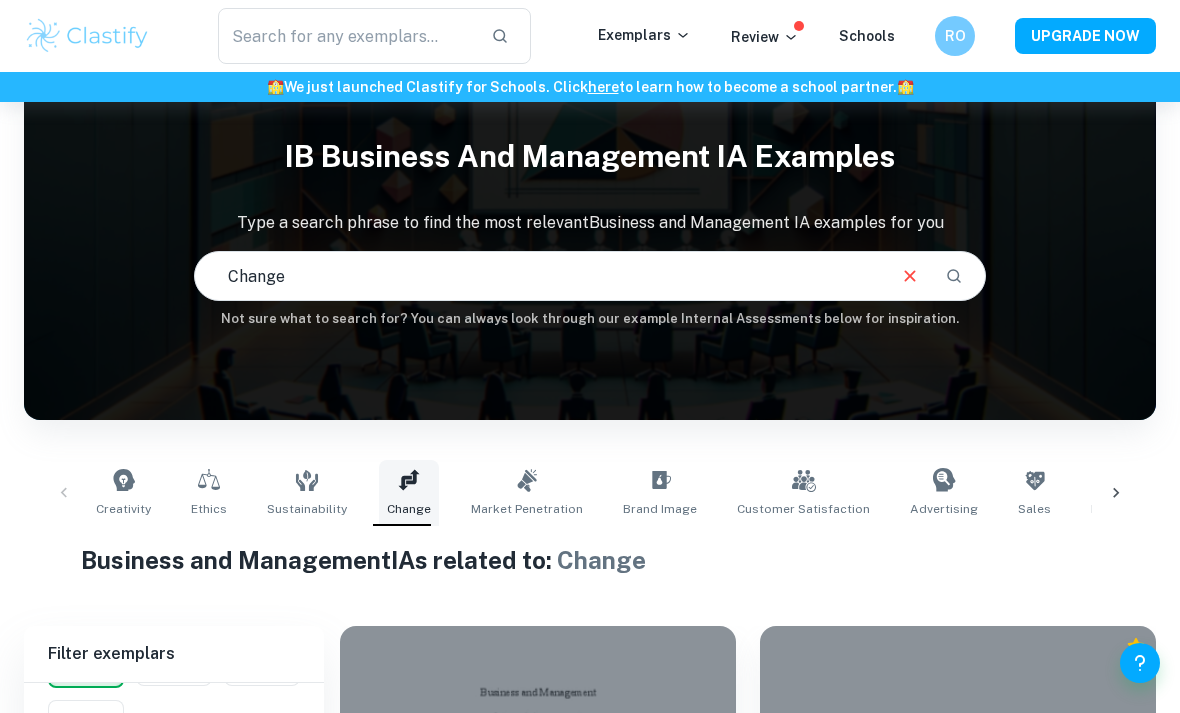 scroll, scrollTop: 49, scrollLeft: 0, axis: vertical 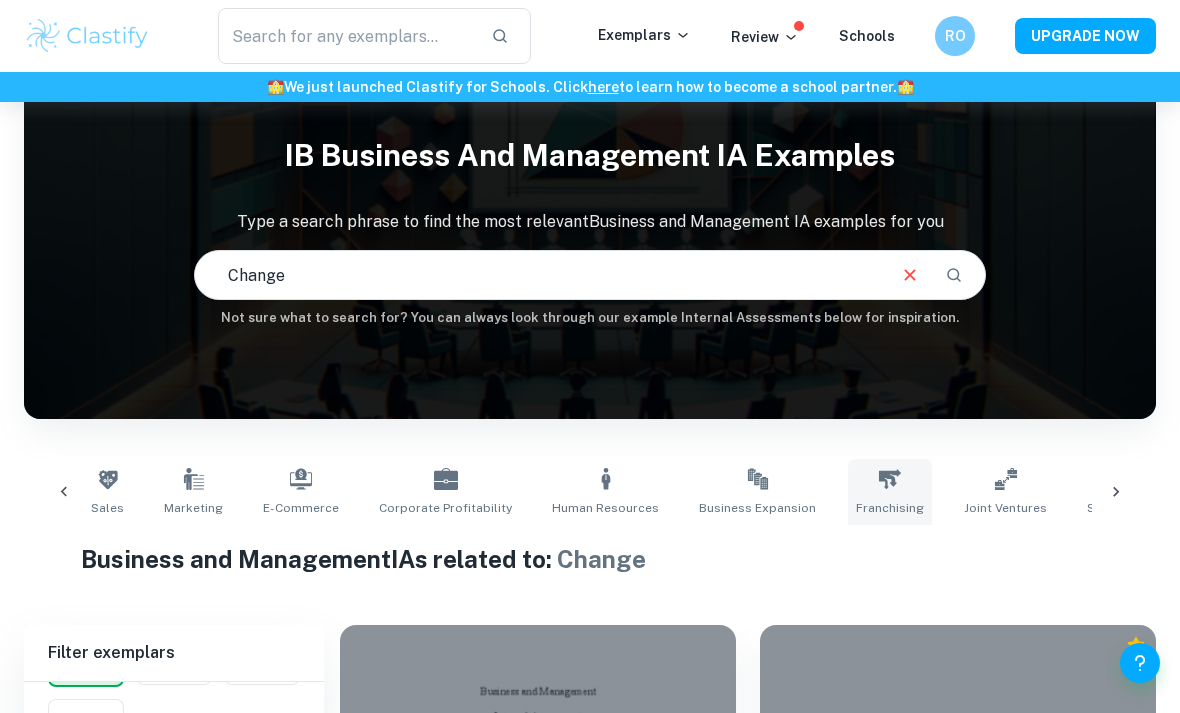 click 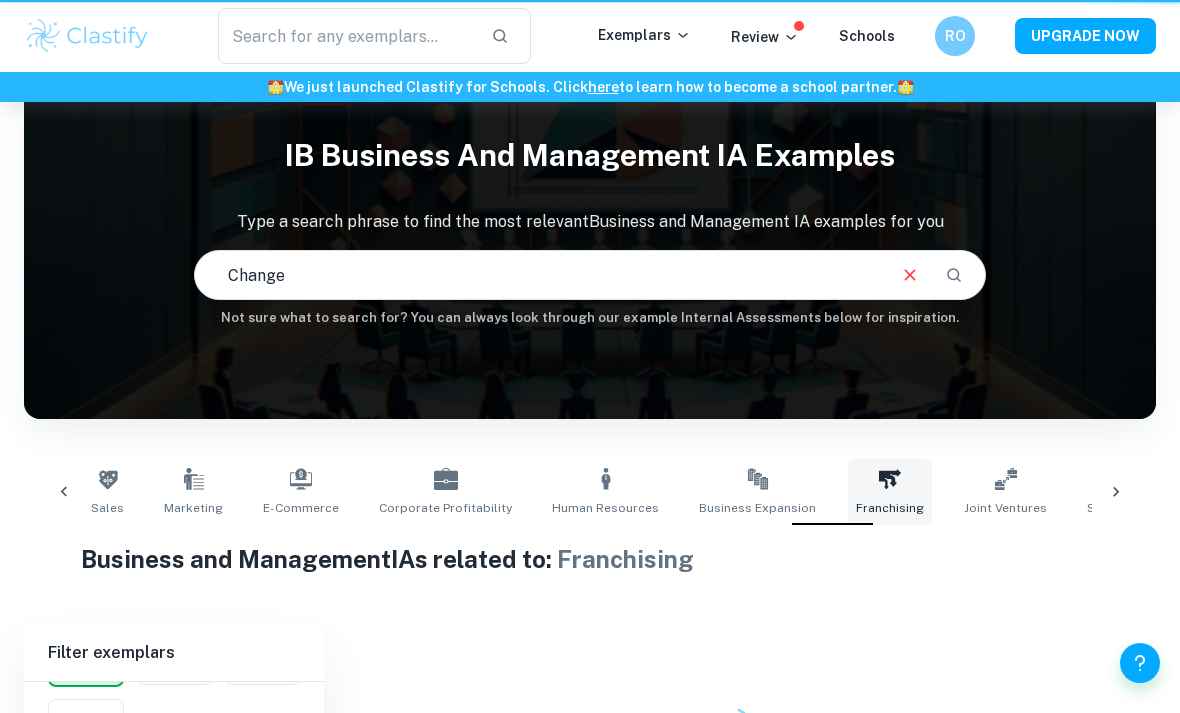 type on "Franchising" 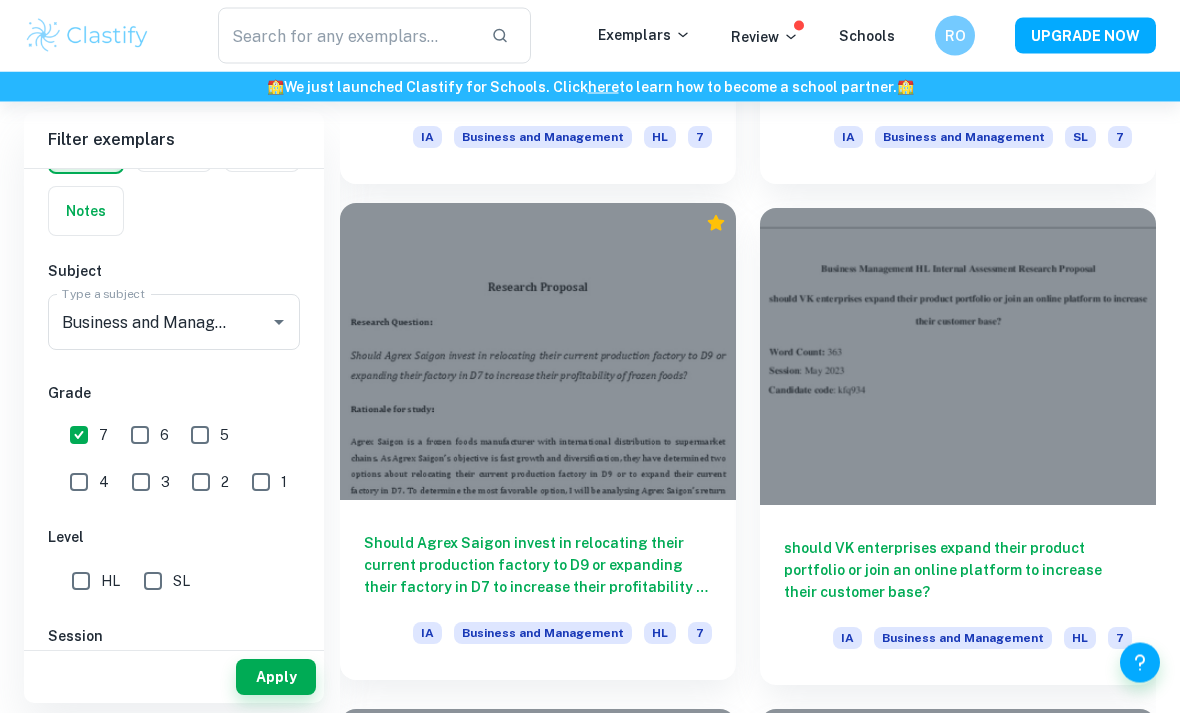 scroll, scrollTop: 3516, scrollLeft: 0, axis: vertical 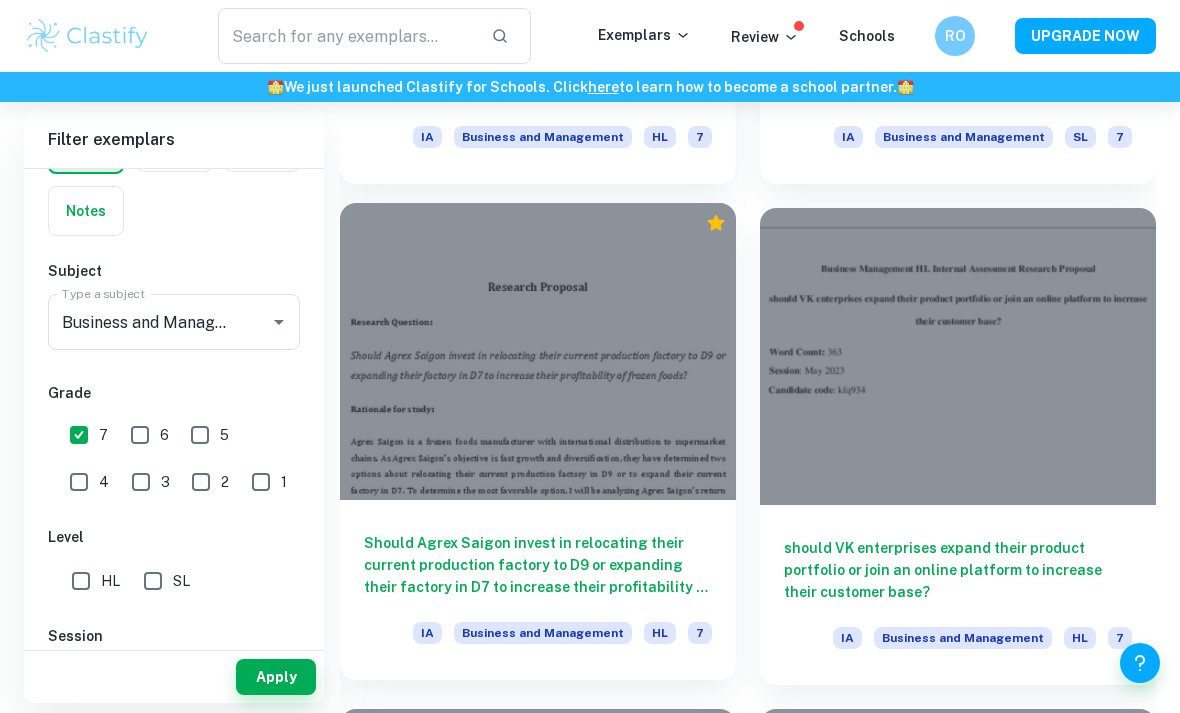 click at bounding box center [538, 351] 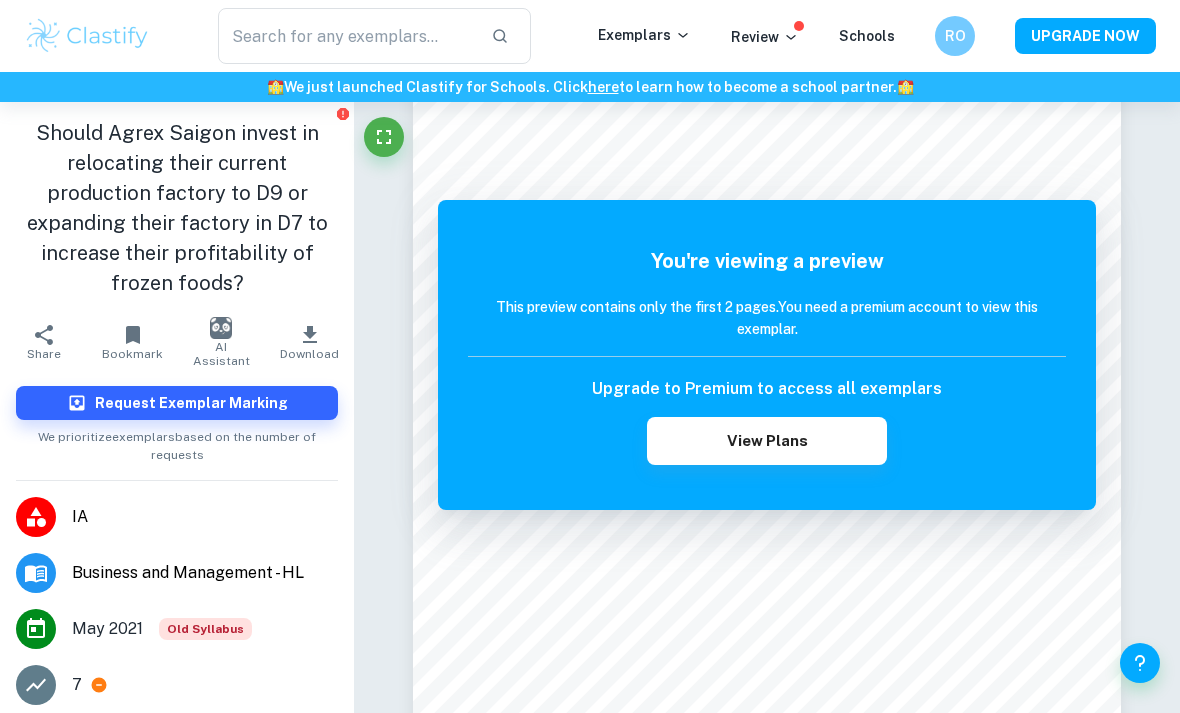 scroll, scrollTop: 377, scrollLeft: 0, axis: vertical 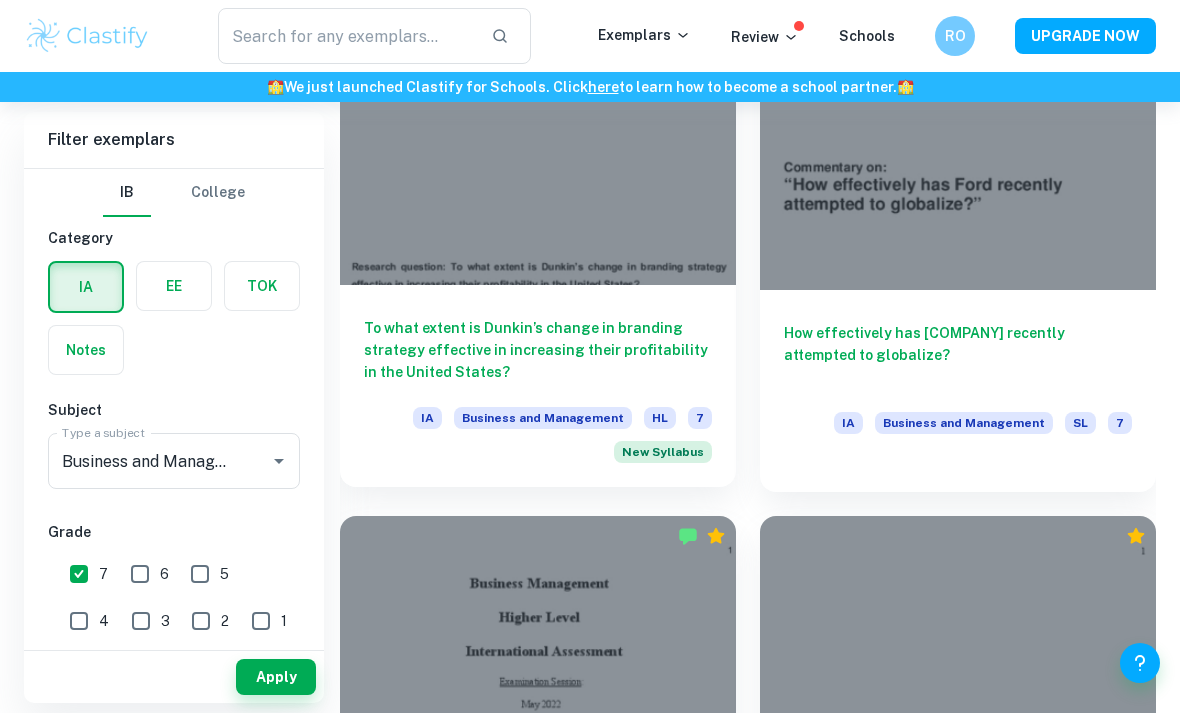 click on "To what extent is Dunkin’s change in branding strategy effective in increasing their profitability in the United States?" at bounding box center [538, 350] 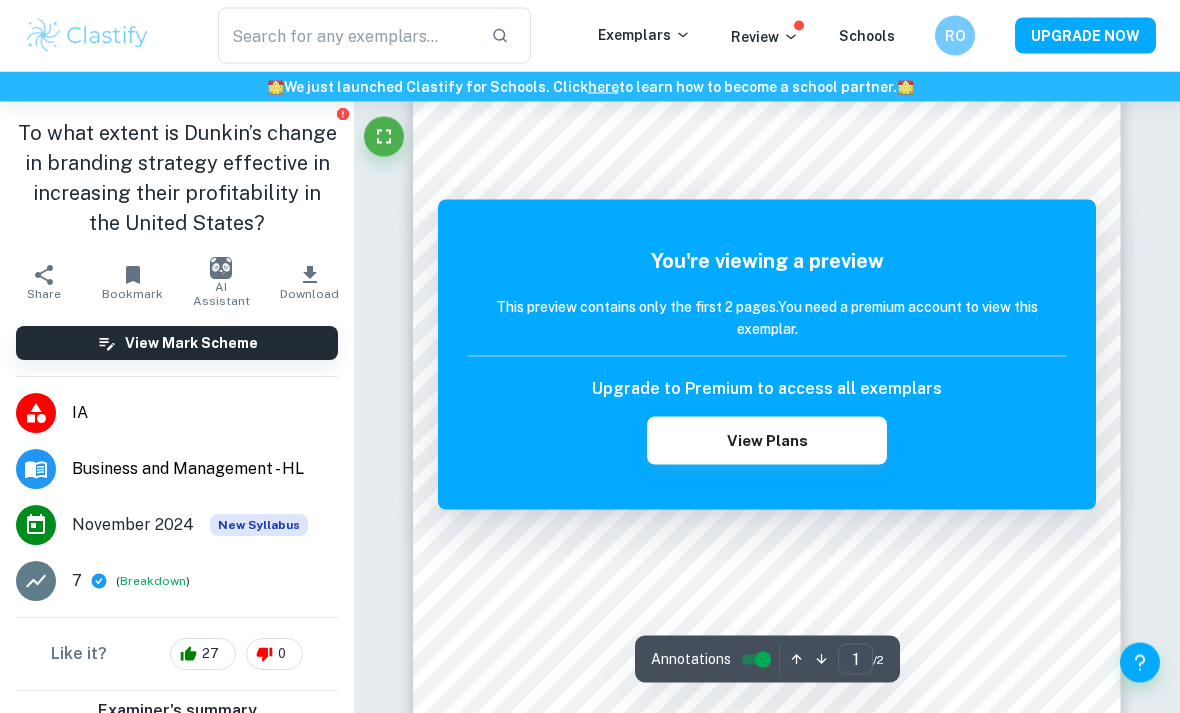 scroll, scrollTop: 0, scrollLeft: 0, axis: both 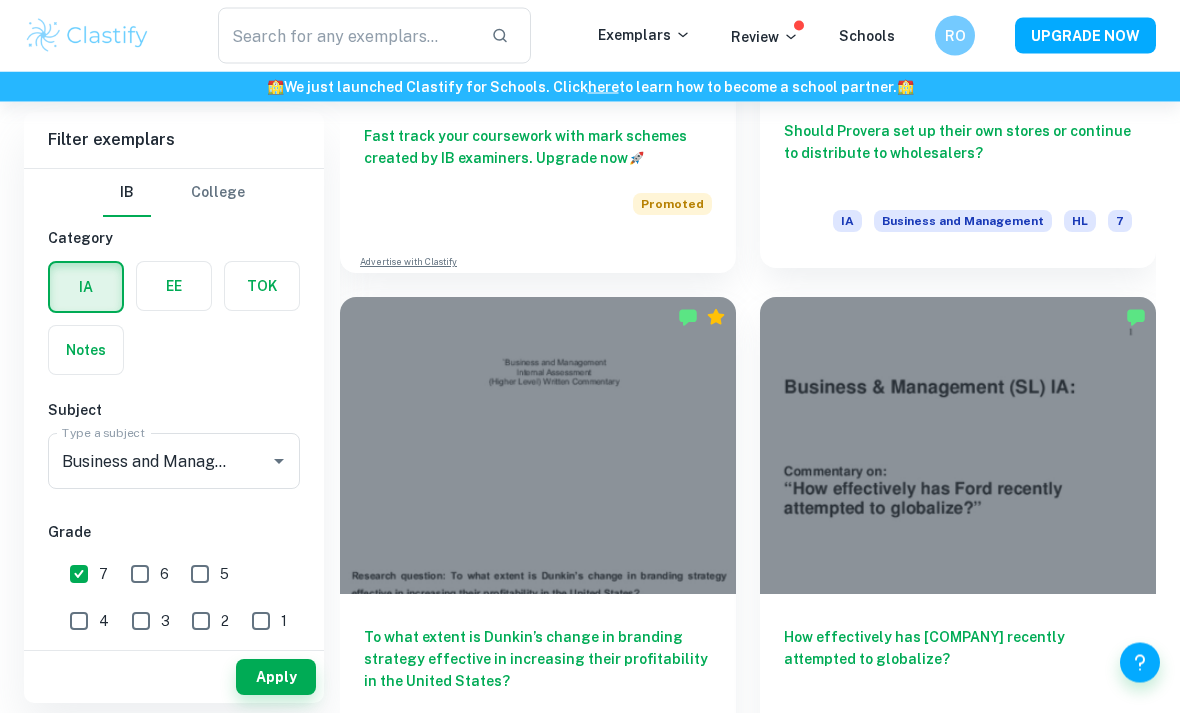 click on "Should Provera set up their own stores or continue to distribute to wholesalers? IA Business and Management HL 7" at bounding box center (958, 179) 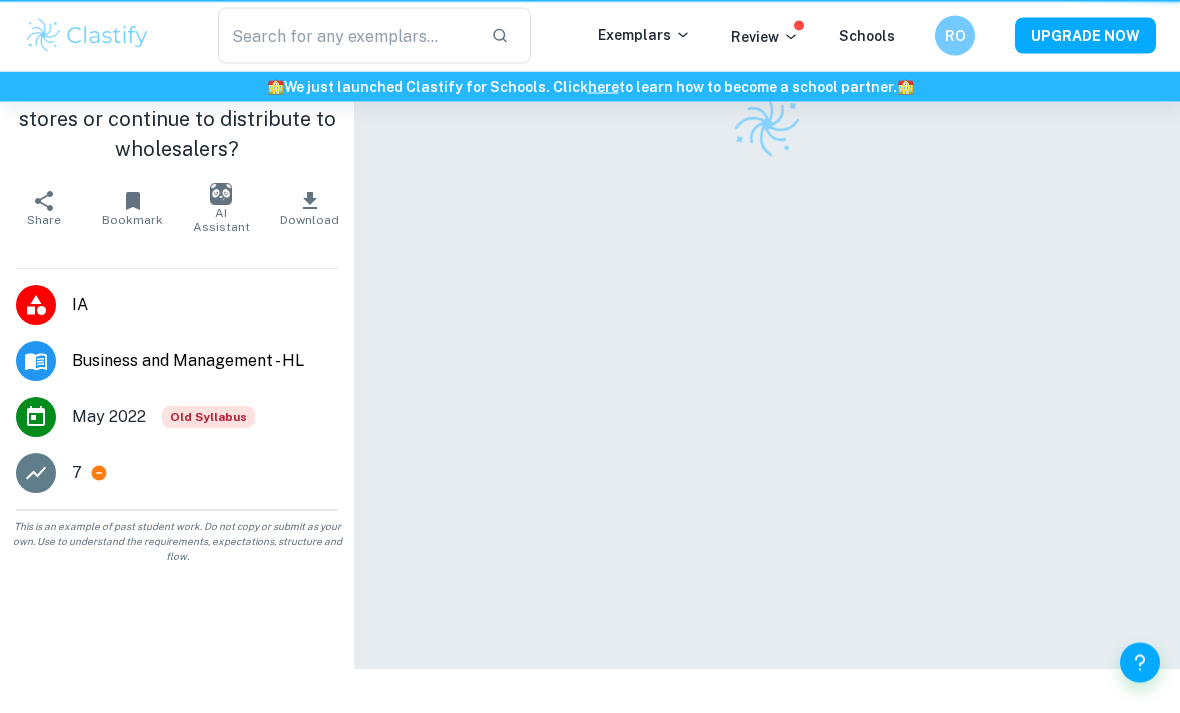 scroll, scrollTop: 0, scrollLeft: 0, axis: both 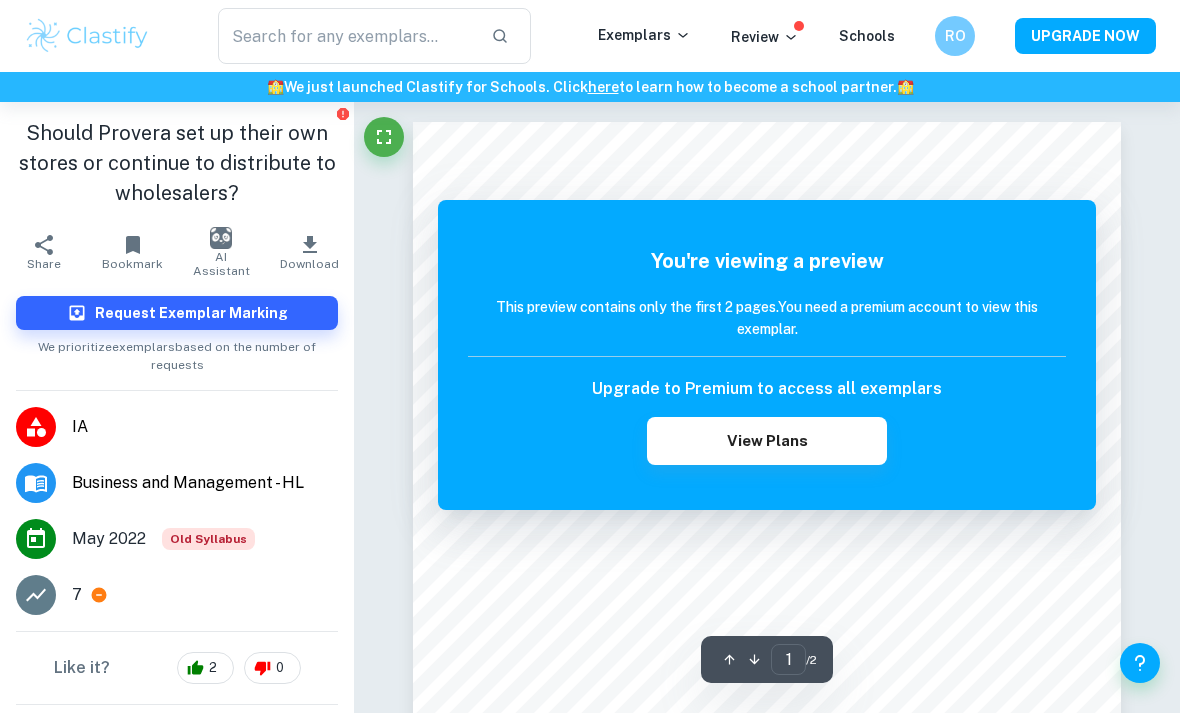 click on "​ Exemplars Review Schools RO UPGRADE NOW" at bounding box center (590, 36) 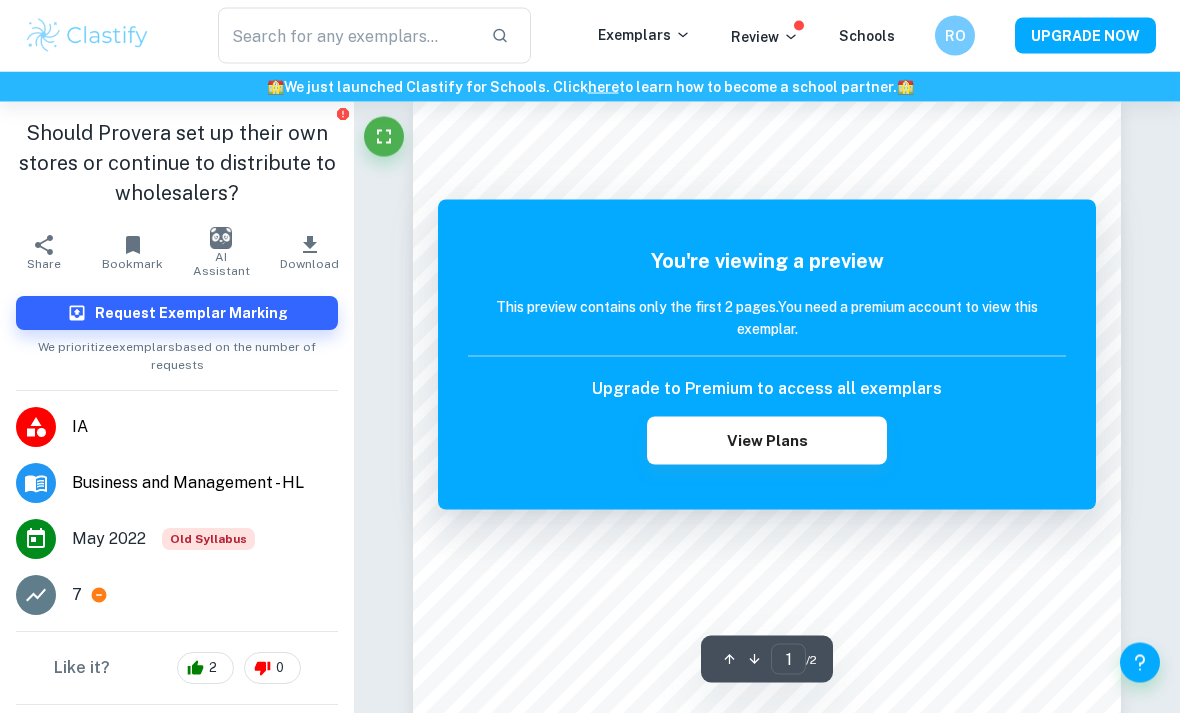 scroll, scrollTop: 0, scrollLeft: 0, axis: both 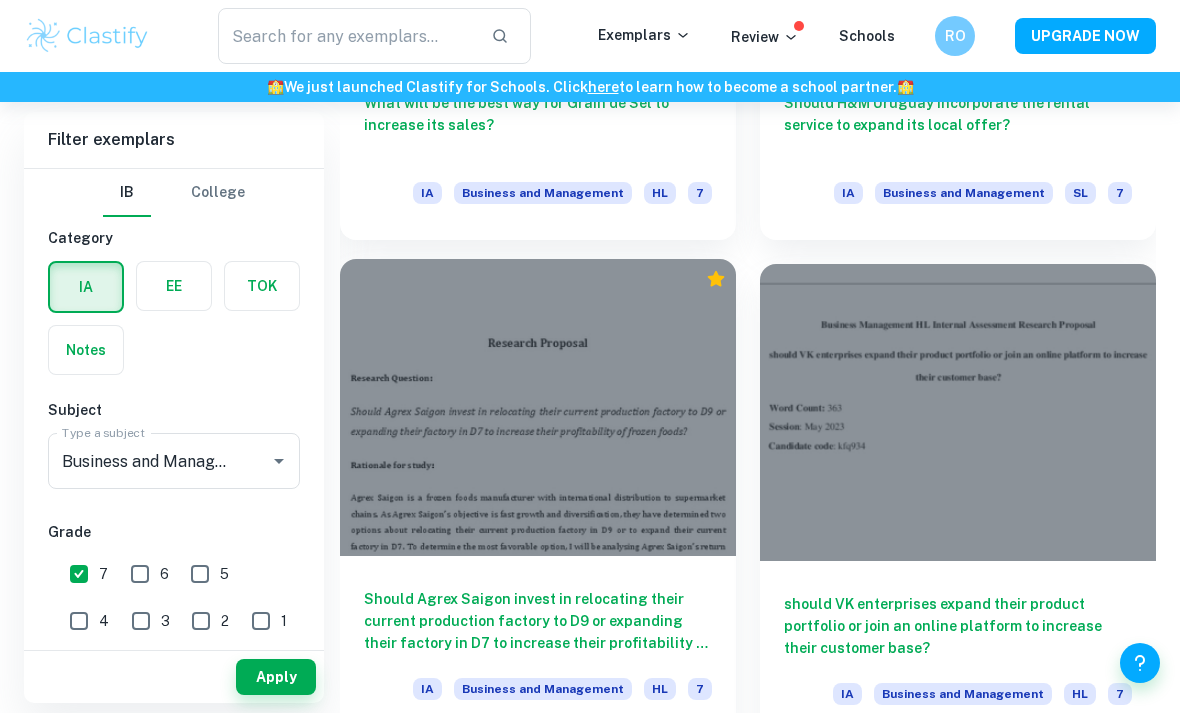 click at bounding box center [538, 407] 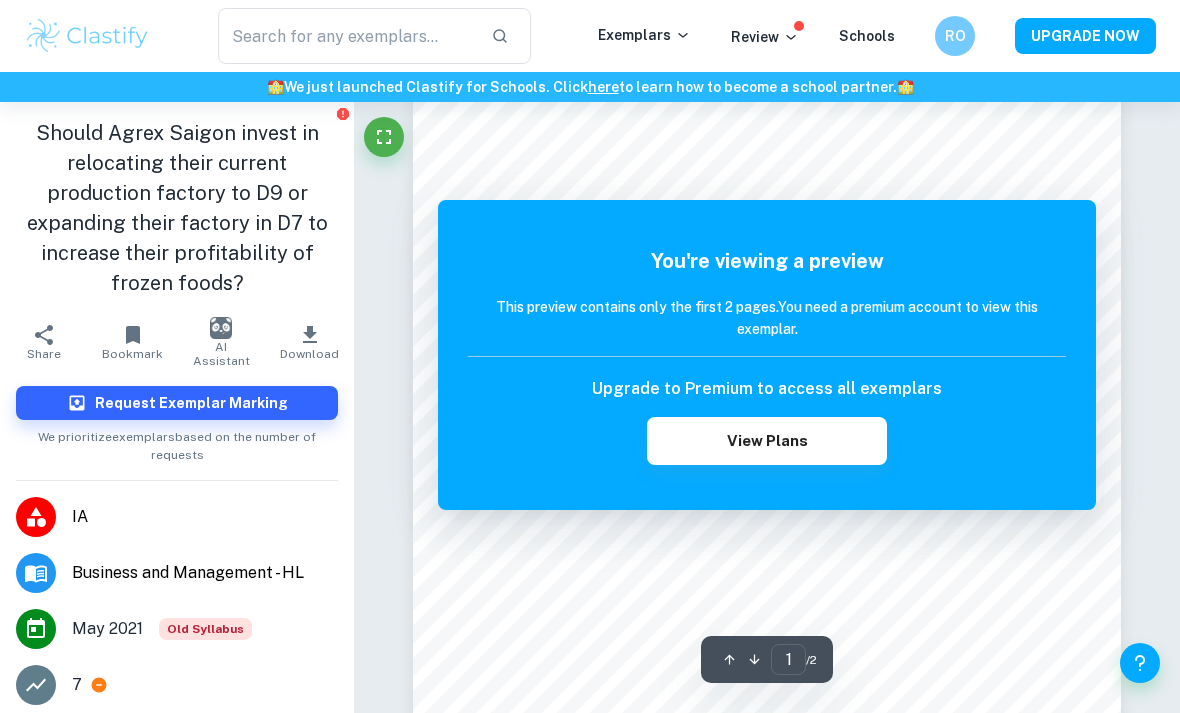 scroll, scrollTop: 64, scrollLeft: 0, axis: vertical 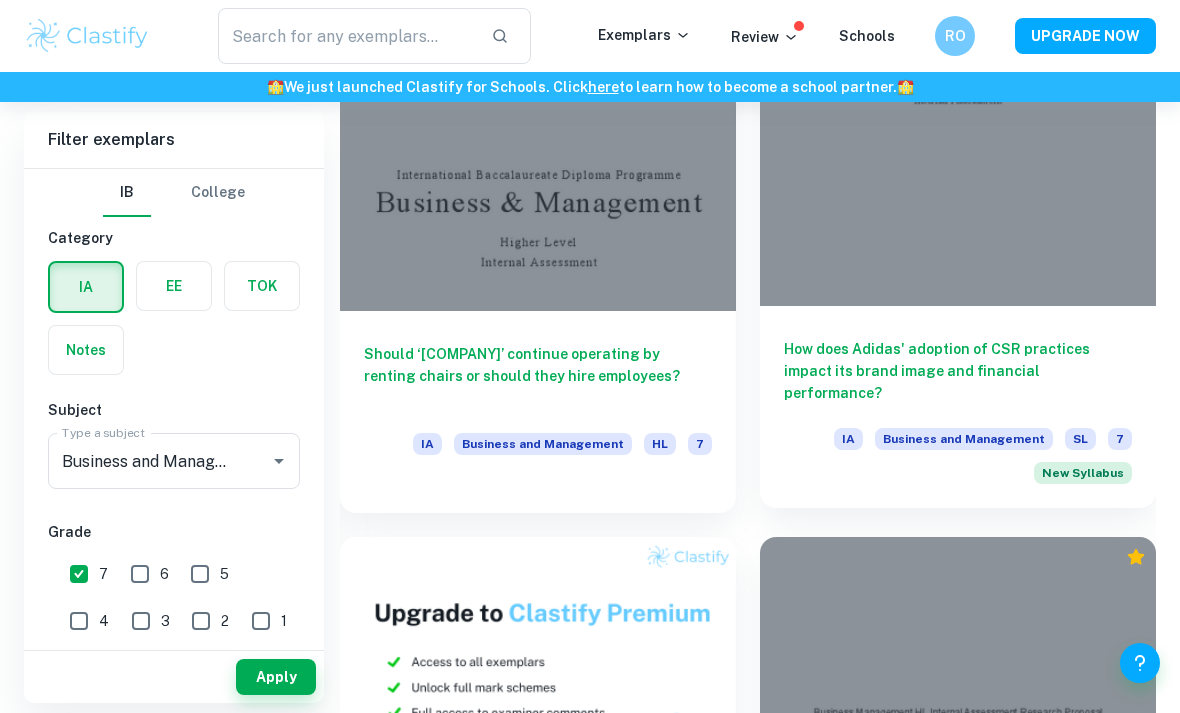 click at bounding box center [958, 157] 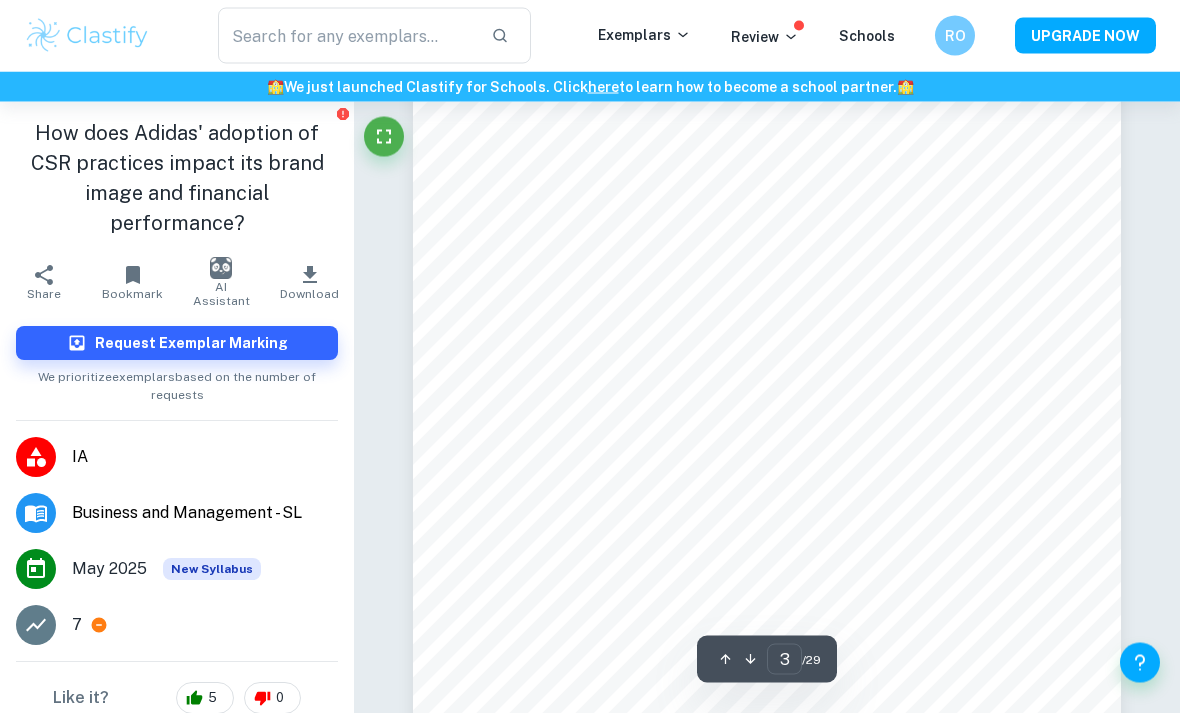 scroll, scrollTop: 2328, scrollLeft: 0, axis: vertical 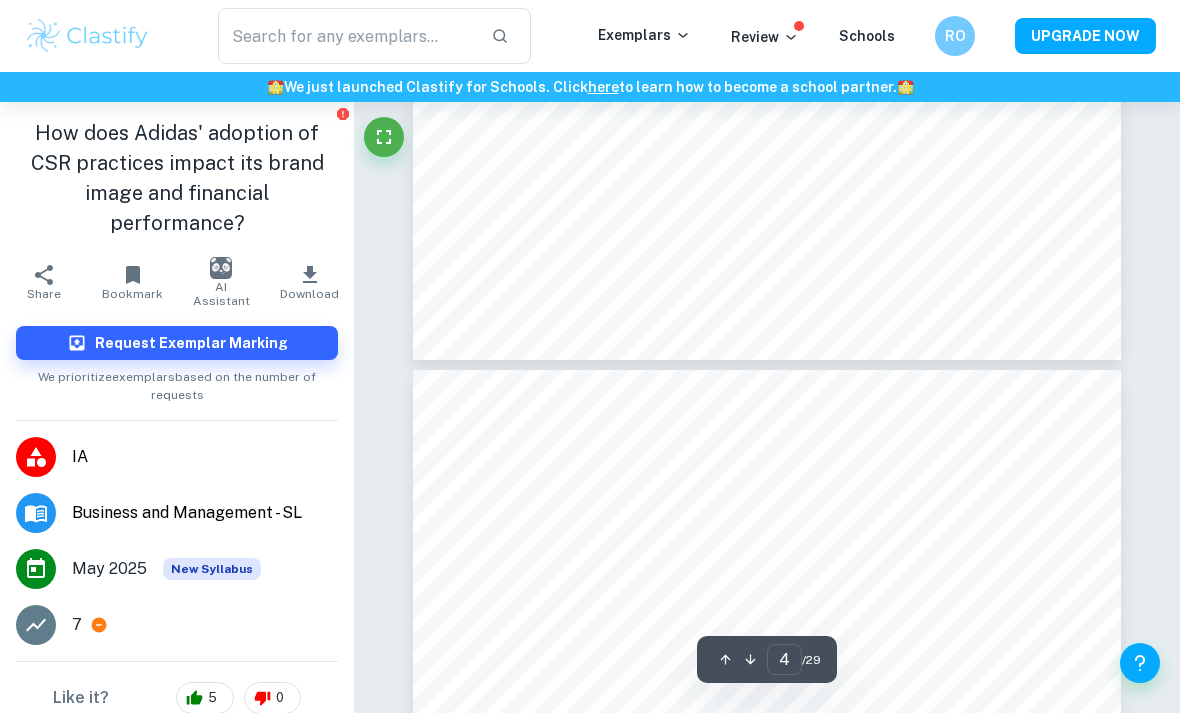 type on "3" 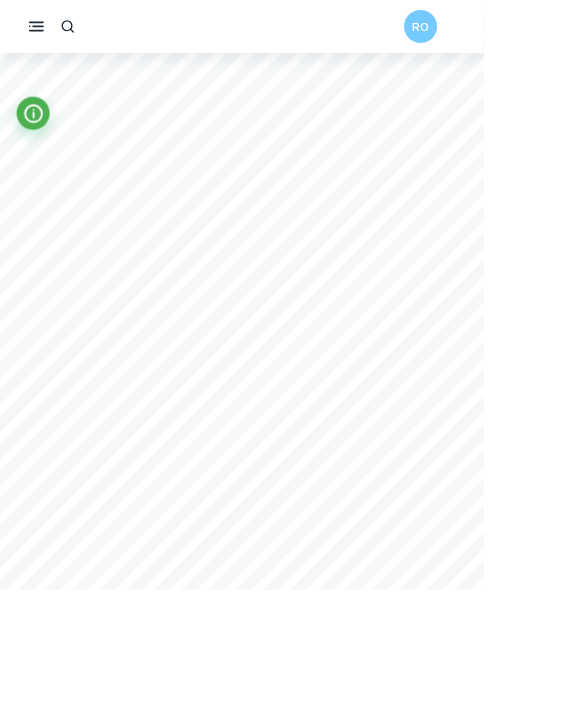 scroll, scrollTop: 2330, scrollLeft: 0, axis: vertical 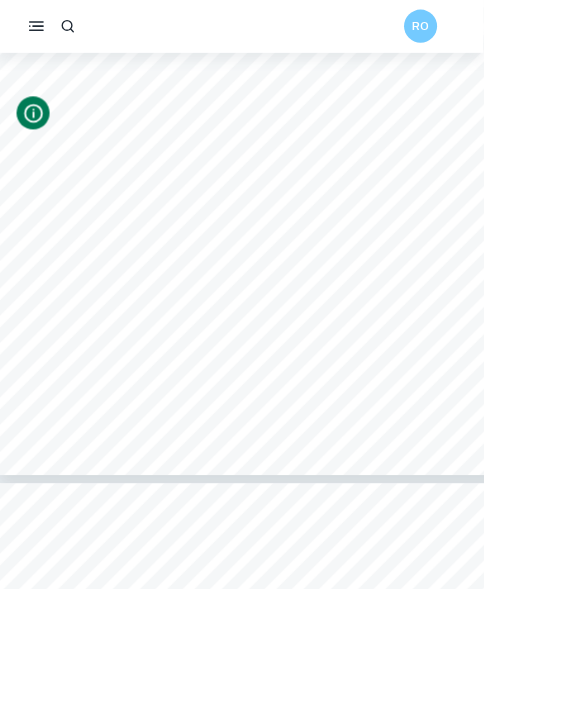 click 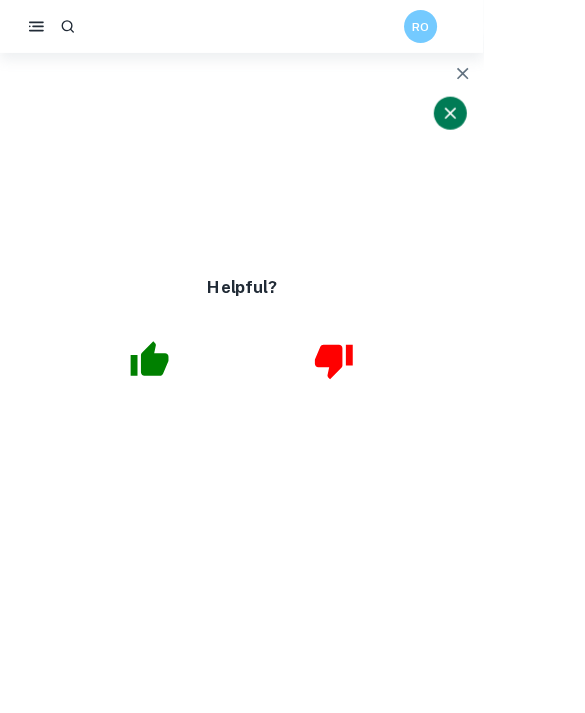 click 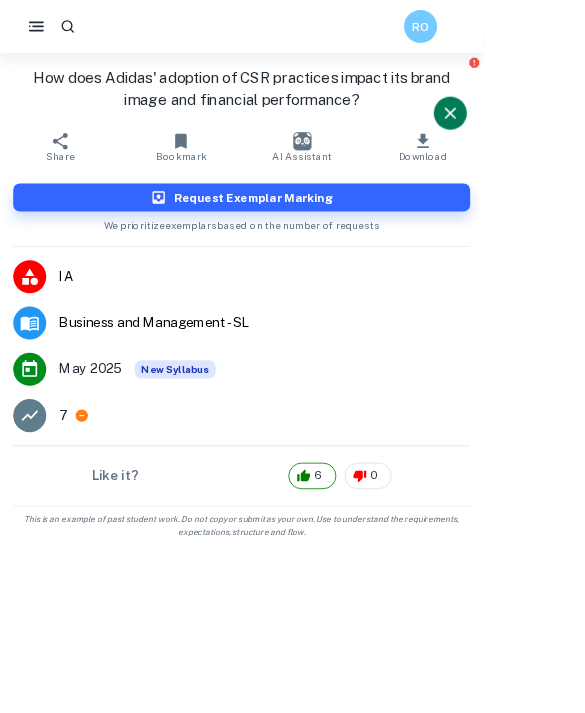 click 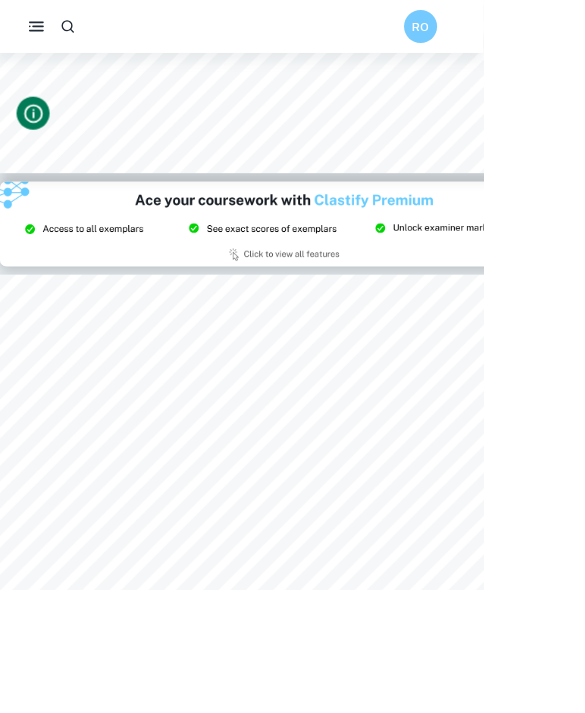 scroll, scrollTop: 1945, scrollLeft: 0, axis: vertical 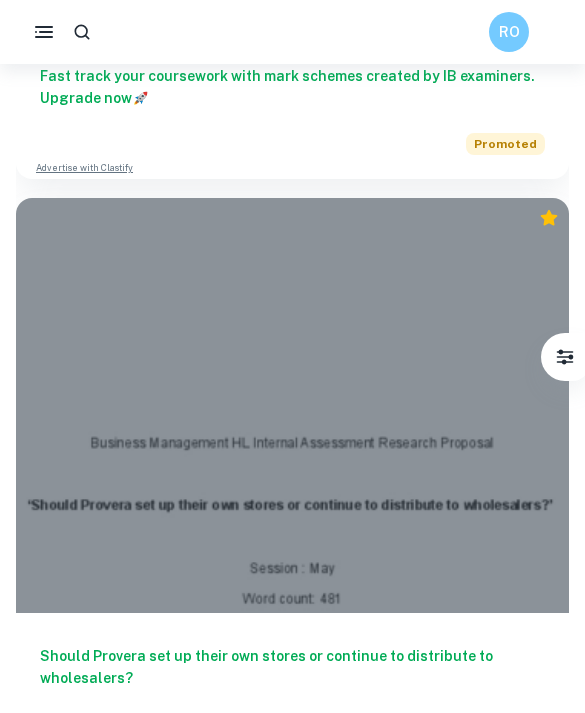 click at bounding box center (292, 405) 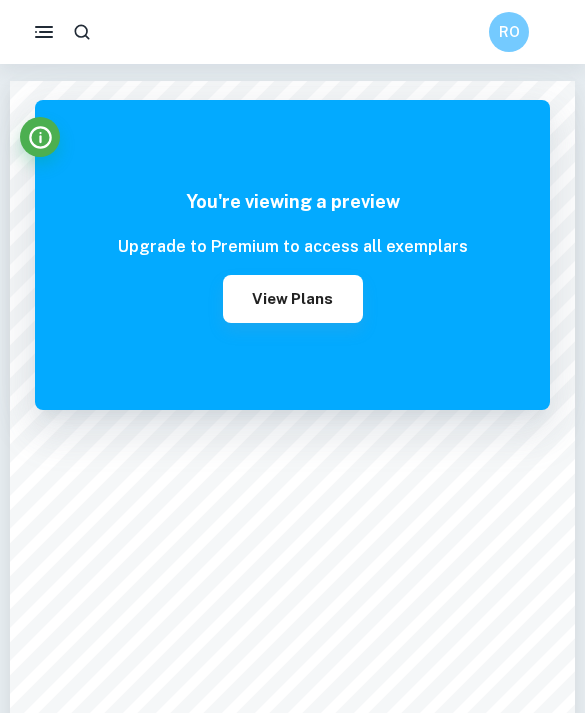 scroll, scrollTop: 0, scrollLeft: 0, axis: both 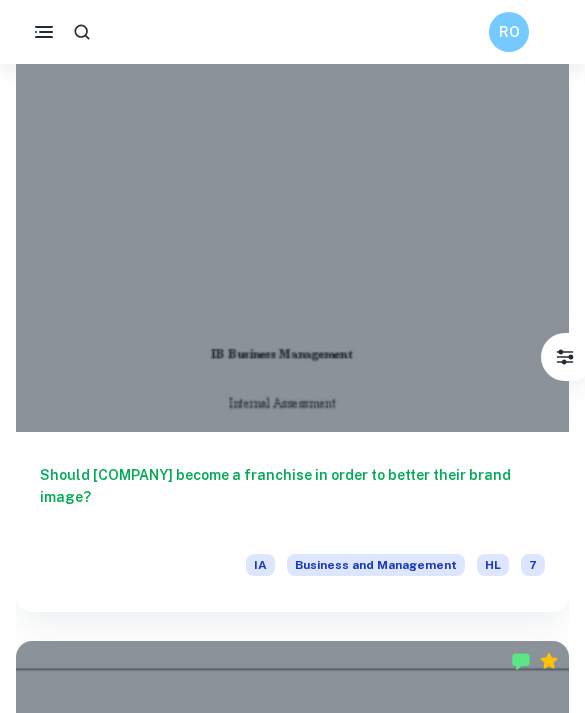 click at bounding box center [292, 224] 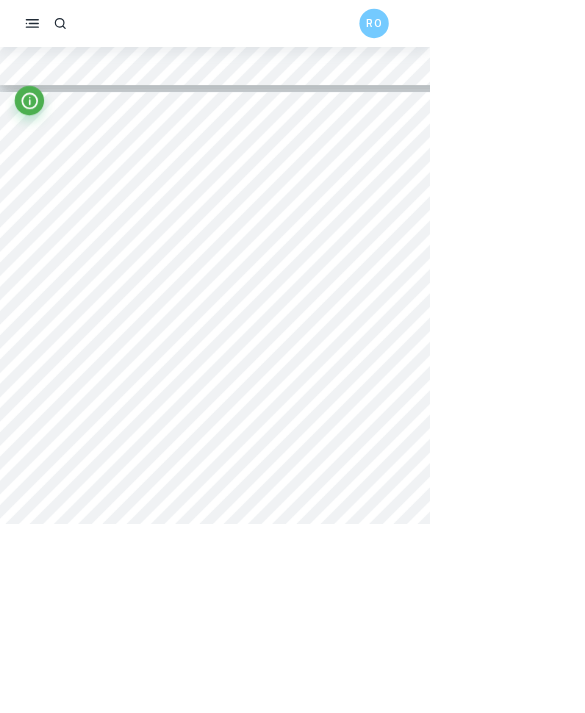 scroll, scrollTop: 5219, scrollLeft: 0, axis: vertical 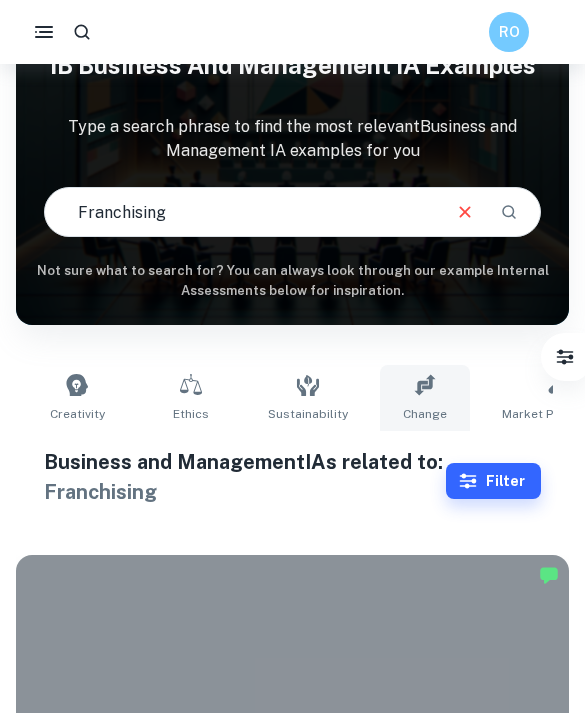 click on "Change" at bounding box center (425, 414) 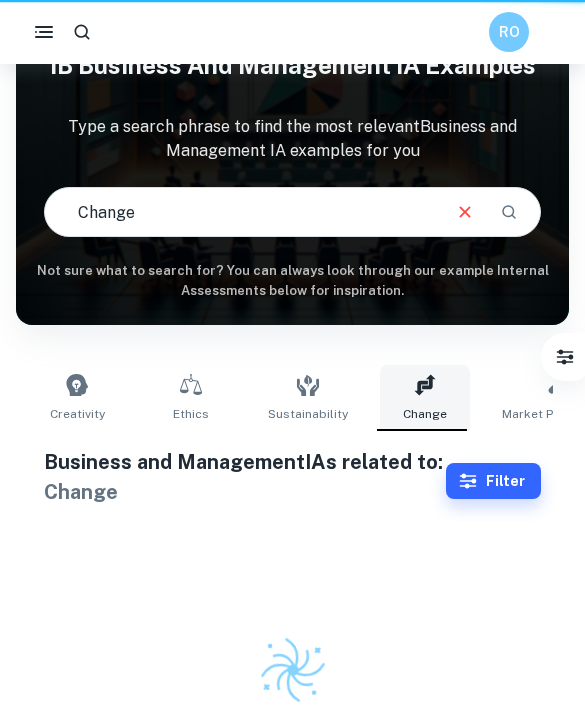 type on "Change" 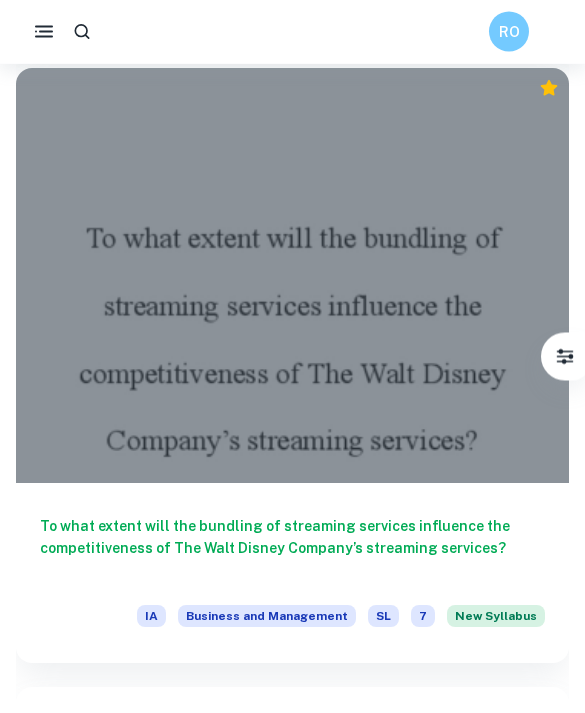 scroll, scrollTop: 1211, scrollLeft: 0, axis: vertical 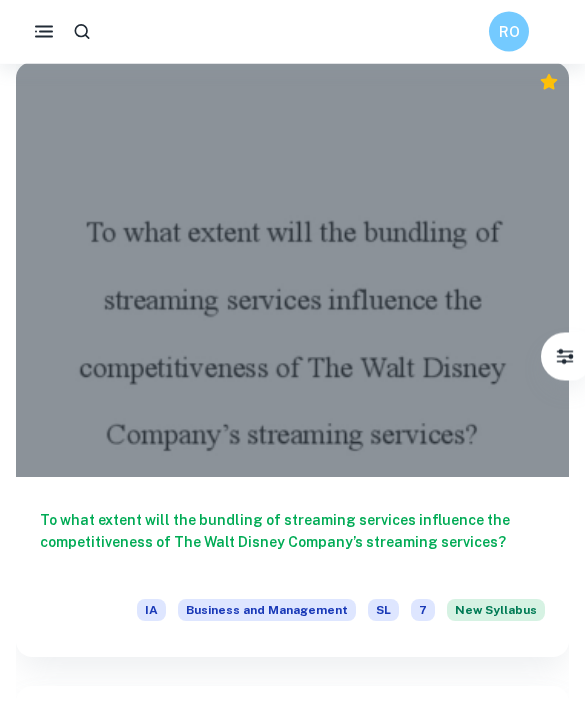 click at bounding box center (292, 270) 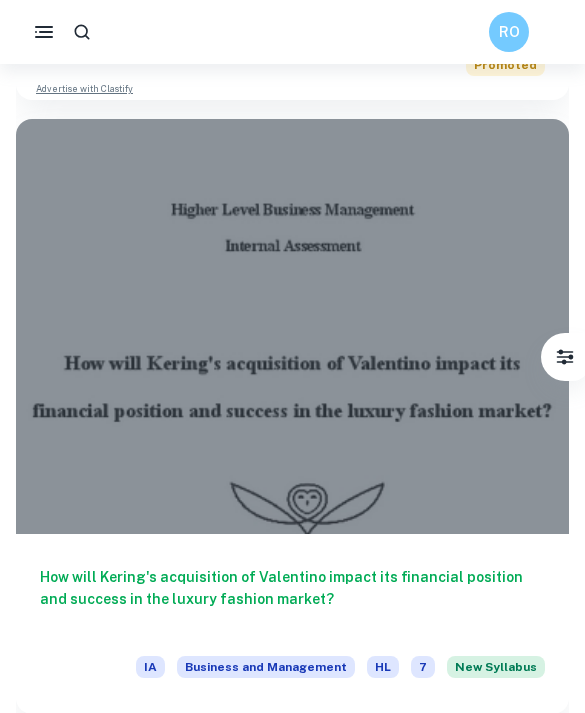 click at bounding box center (292, 326) 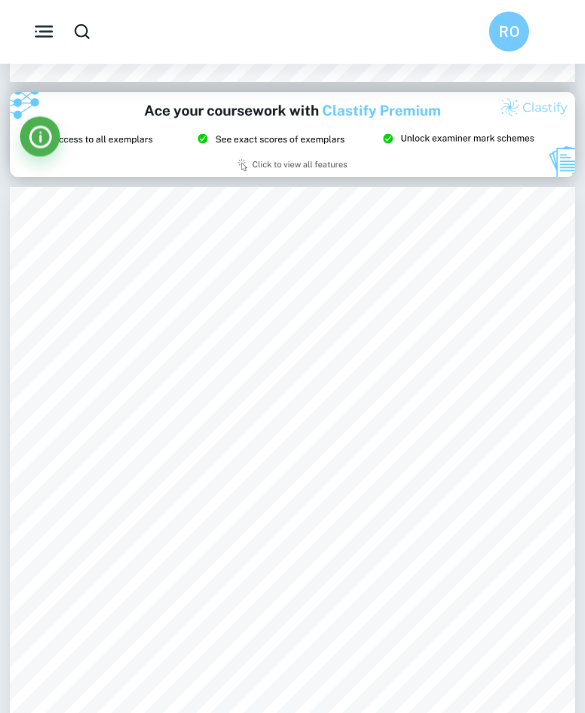 scroll, scrollTop: 1569, scrollLeft: 0, axis: vertical 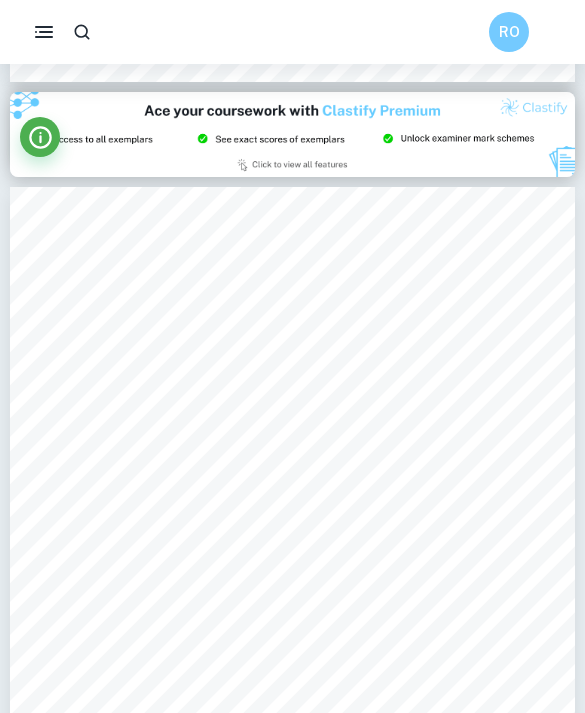 click on "RO" at bounding box center (292, 32) 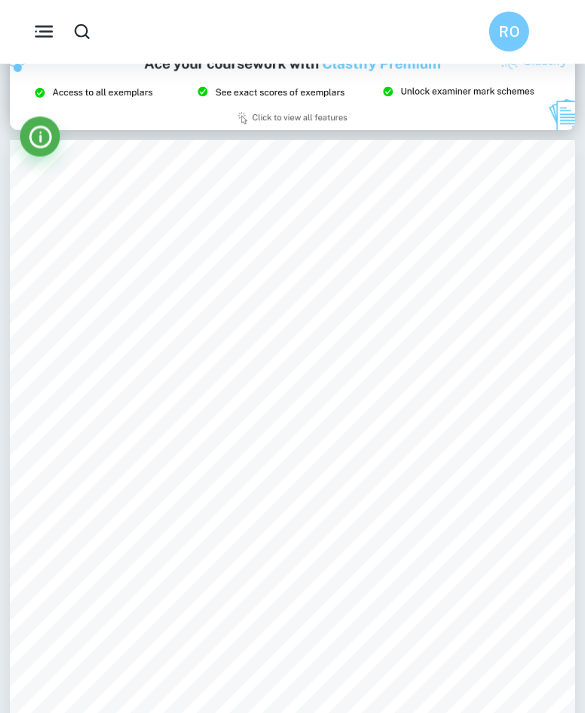 scroll, scrollTop: 1609, scrollLeft: 0, axis: vertical 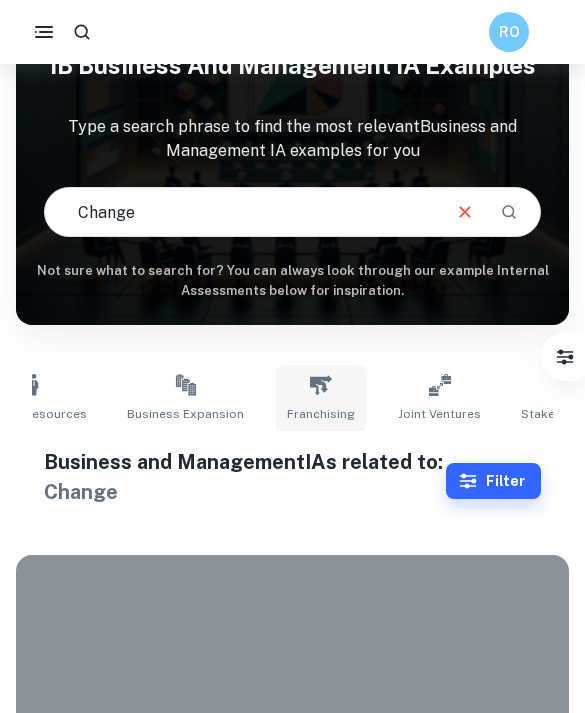 click 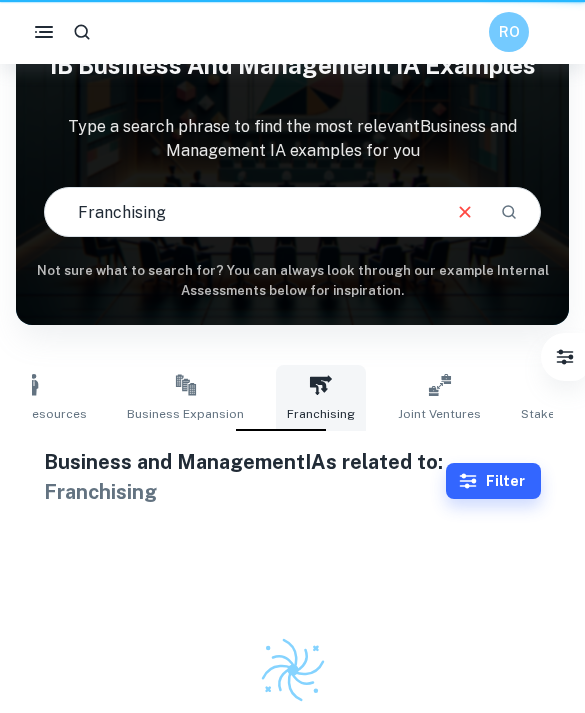 type on "Franchising" 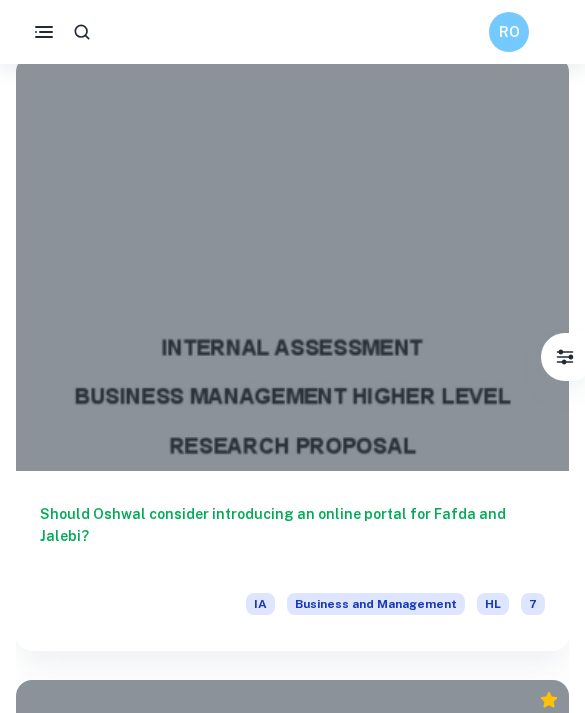 click at bounding box center (292, 263) 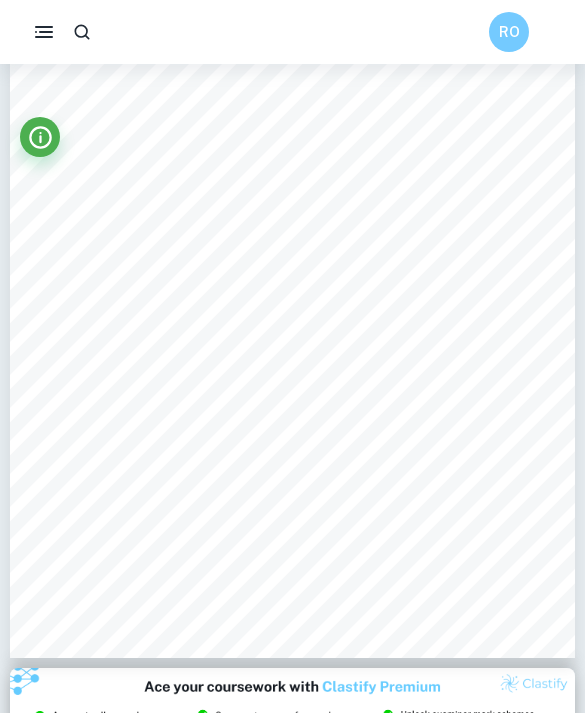 scroll, scrollTop: 996, scrollLeft: 0, axis: vertical 